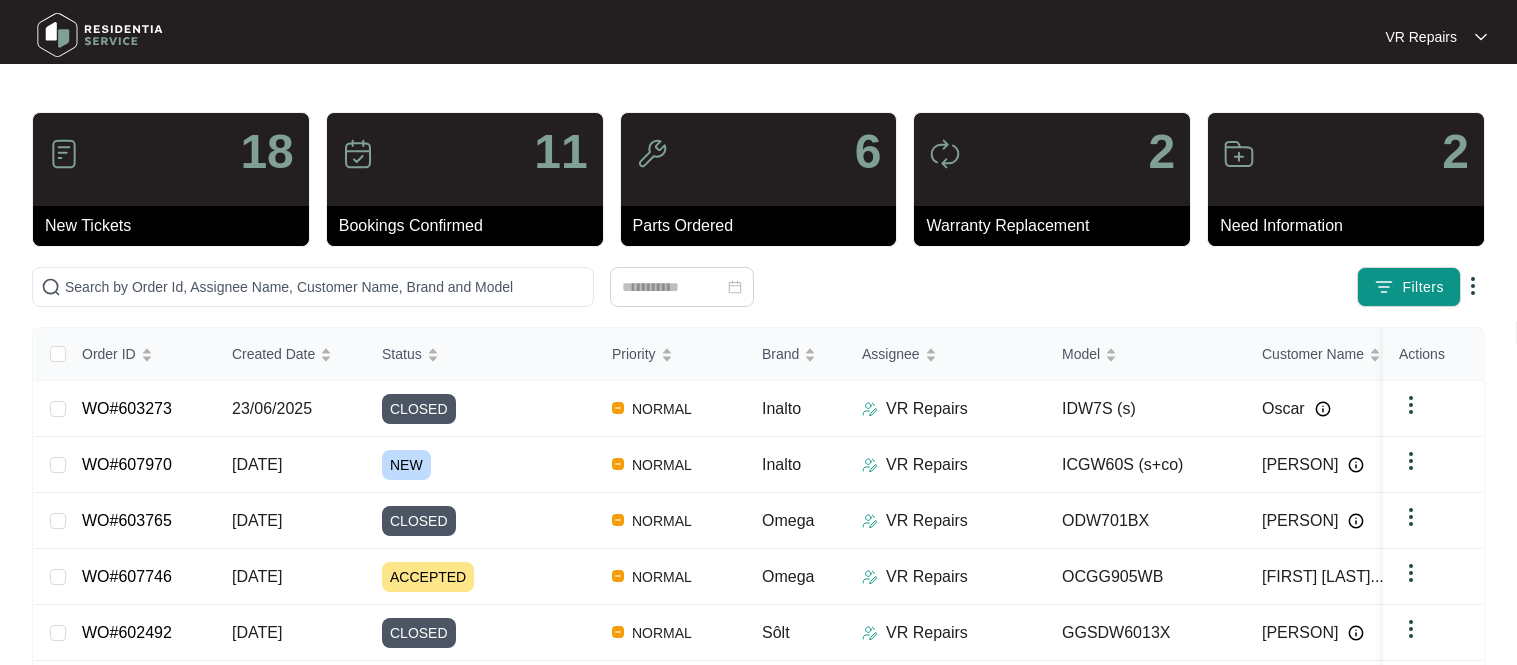 scroll, scrollTop: 0, scrollLeft: 0, axis: both 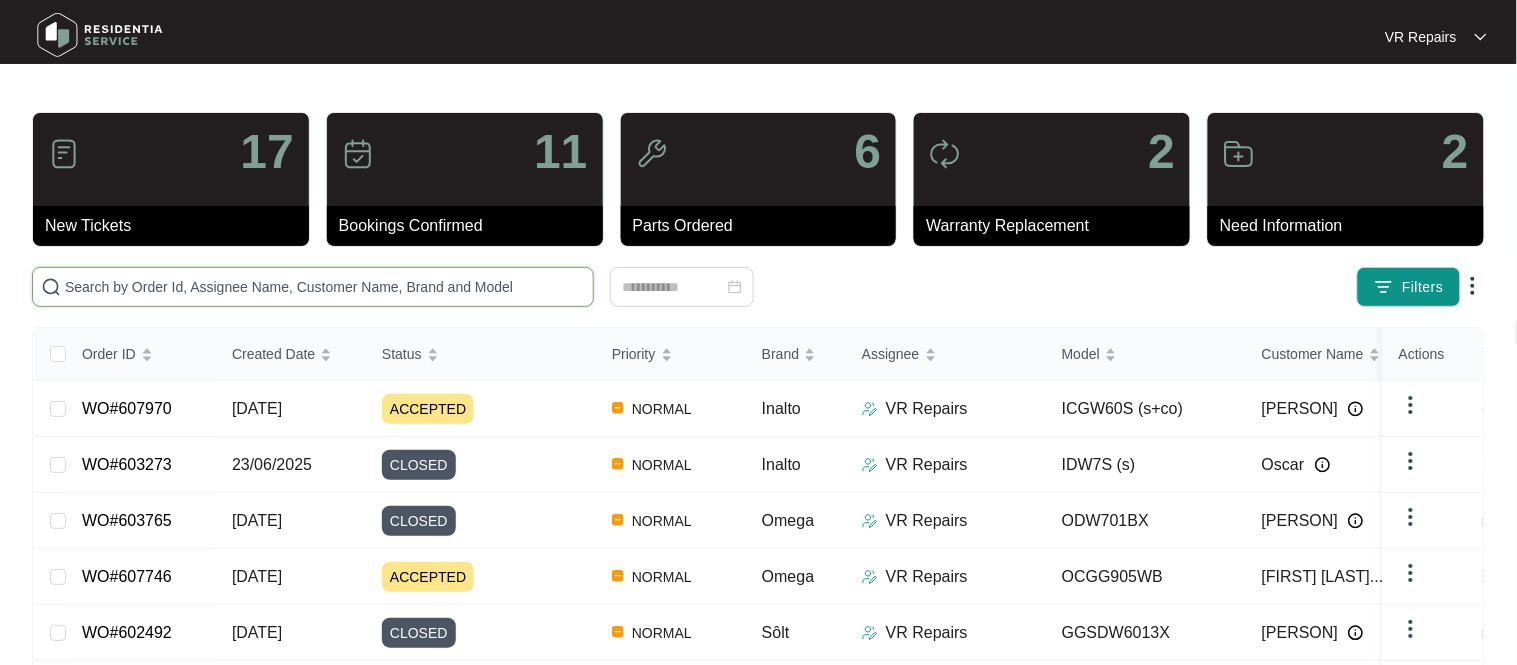 click at bounding box center (325, 287) 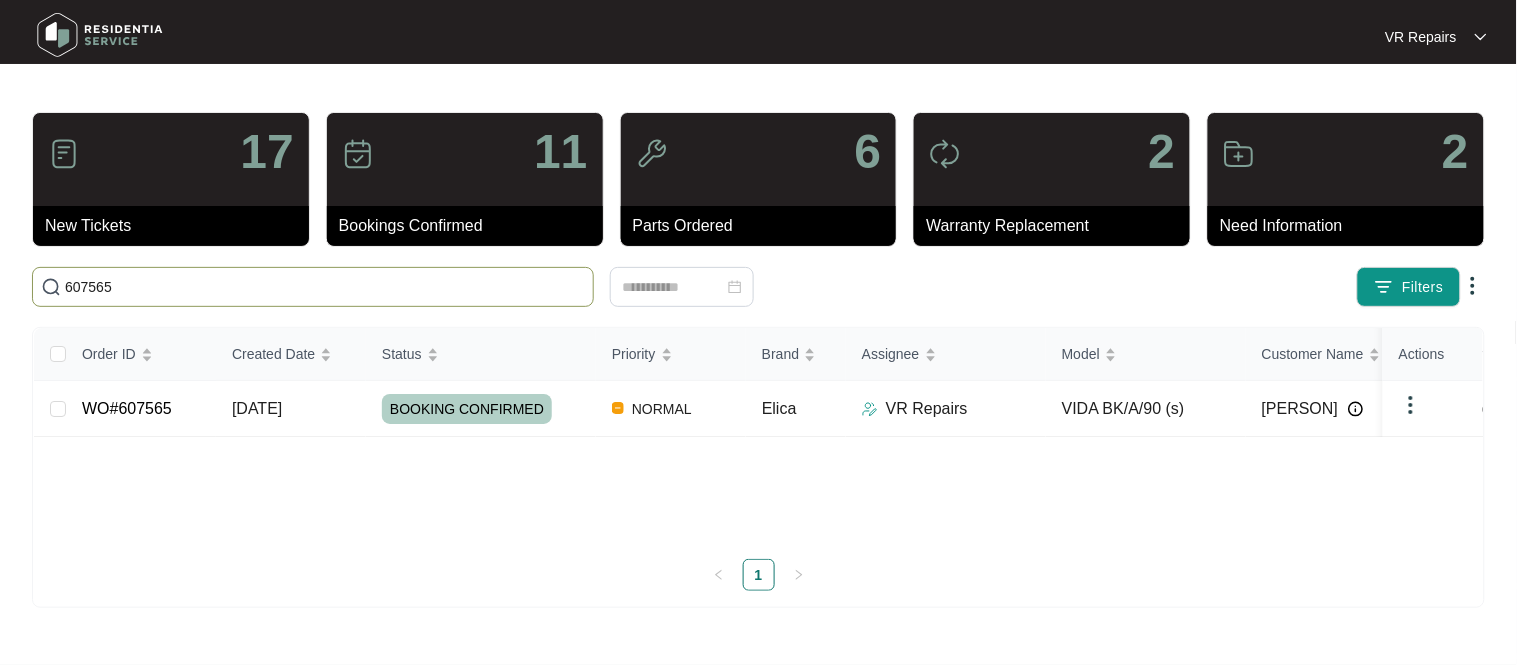 type on "607565" 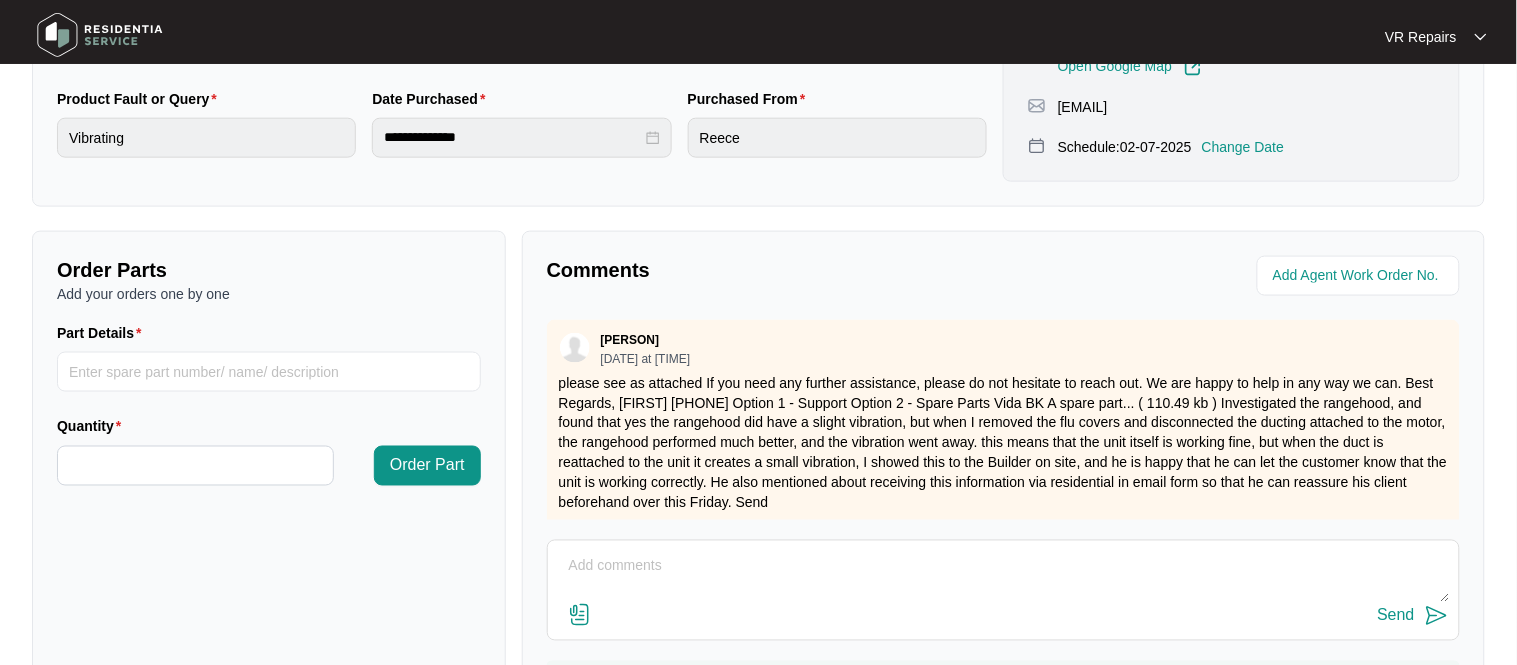 scroll, scrollTop: 662, scrollLeft: 0, axis: vertical 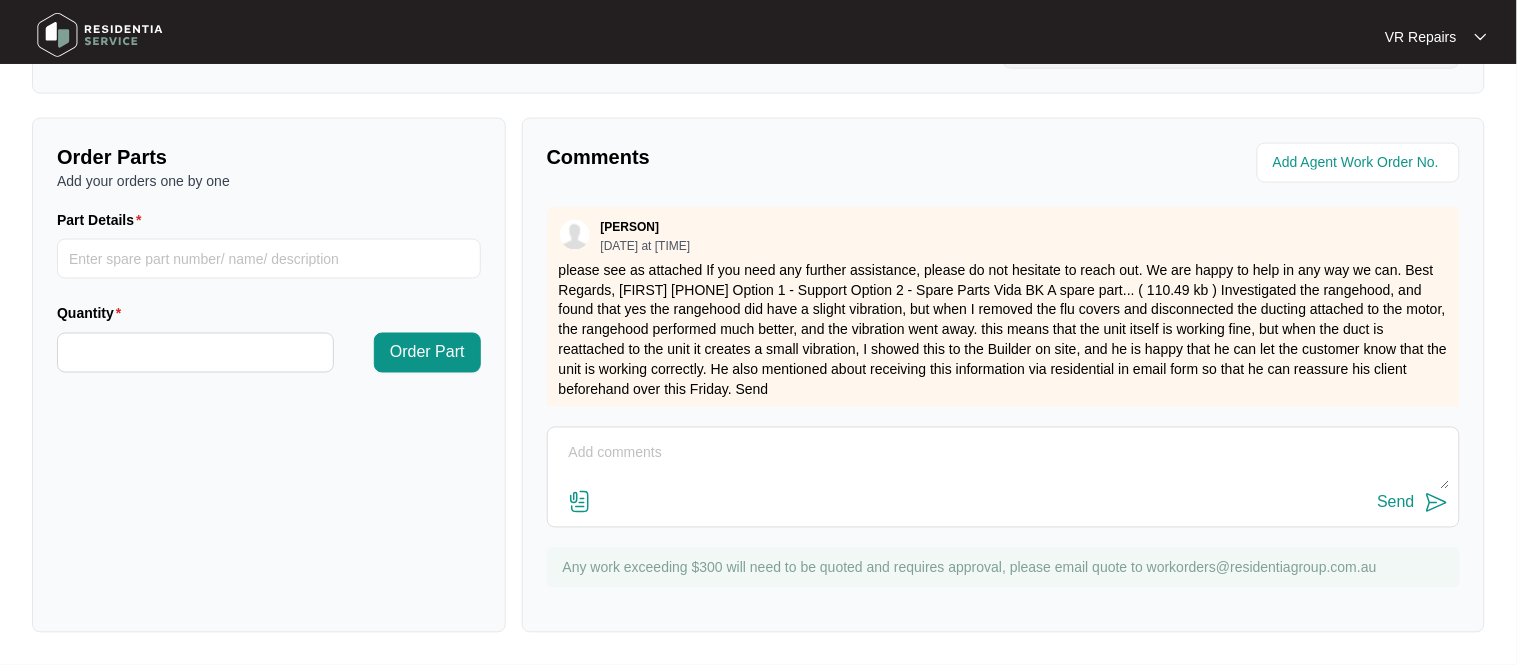 click at bounding box center (1003, 464) 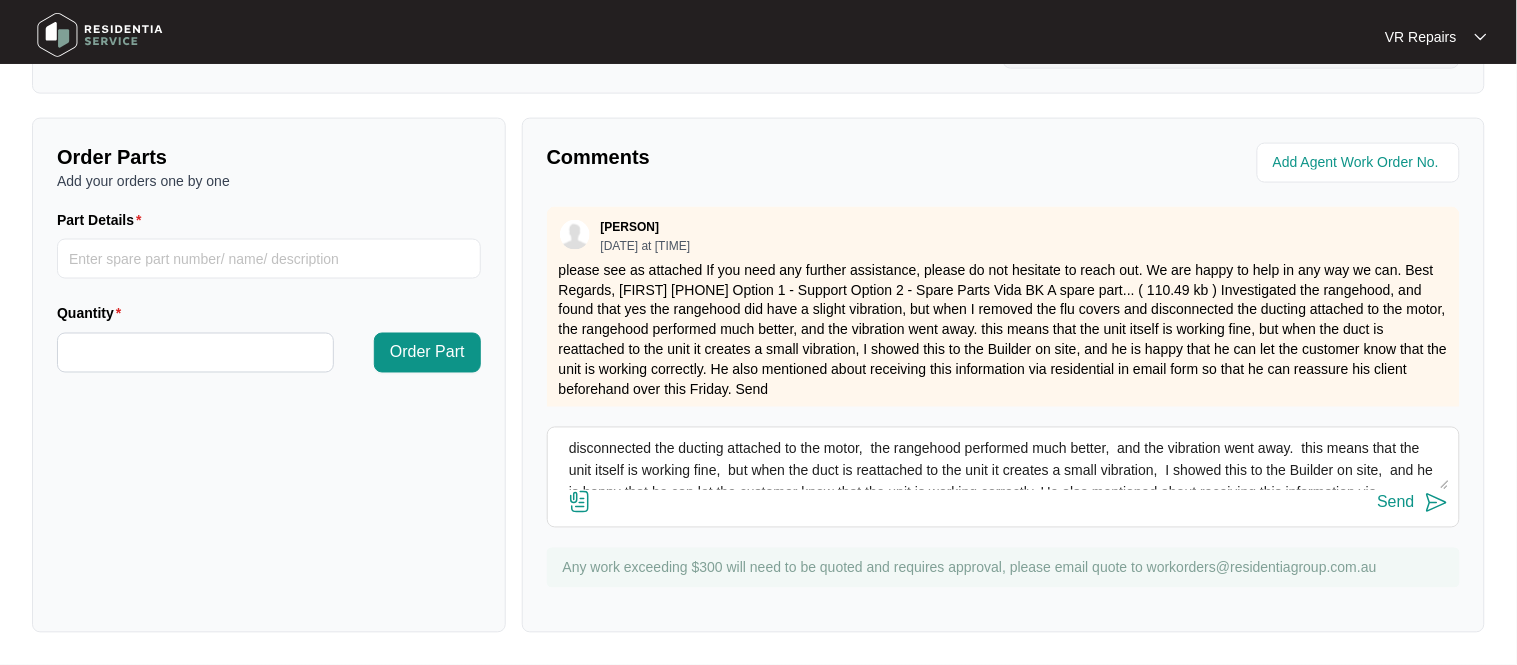 scroll, scrollTop: 4, scrollLeft: 0, axis: vertical 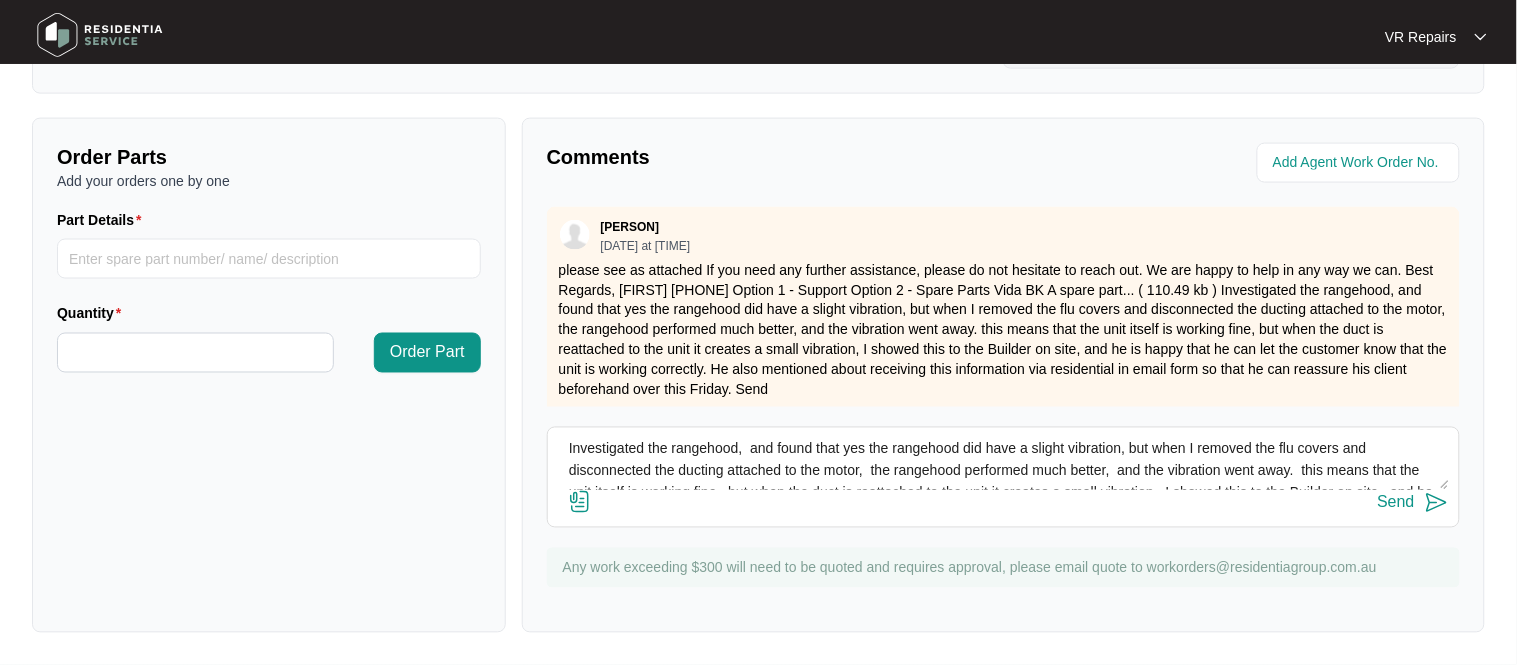 click on "Comments   Zendesk Admin [DATE] at [TIME]   please see as attached
If you need any further assistance, please do not hesitate to reach out. We are happy to help in any way we can.
Best Regards,
[FIRST]
[PHONE]
Option 1 - Support
Option 2 - Spare Parts Vida BK A spare part...   ( 110.49 kb ) Investigated the rangehood,  and found that yes the rangehood did have a slight vibration, but when I removed the flu covers and disconnected the ducting attached to the motor,  the rangehood performed much better,  and the vibration went away.  this means that the unit itself is working fine,  but when the duct is reattached to the unit it creates a small vibration,  I showed this to the Builder on site,  and he is happy that he can let the customer know that the unit is working correctly. He also mentioned about receiving this information via residential in email form so that he can reassure his client beforehand over this Friday. Send" at bounding box center (1003, 375) 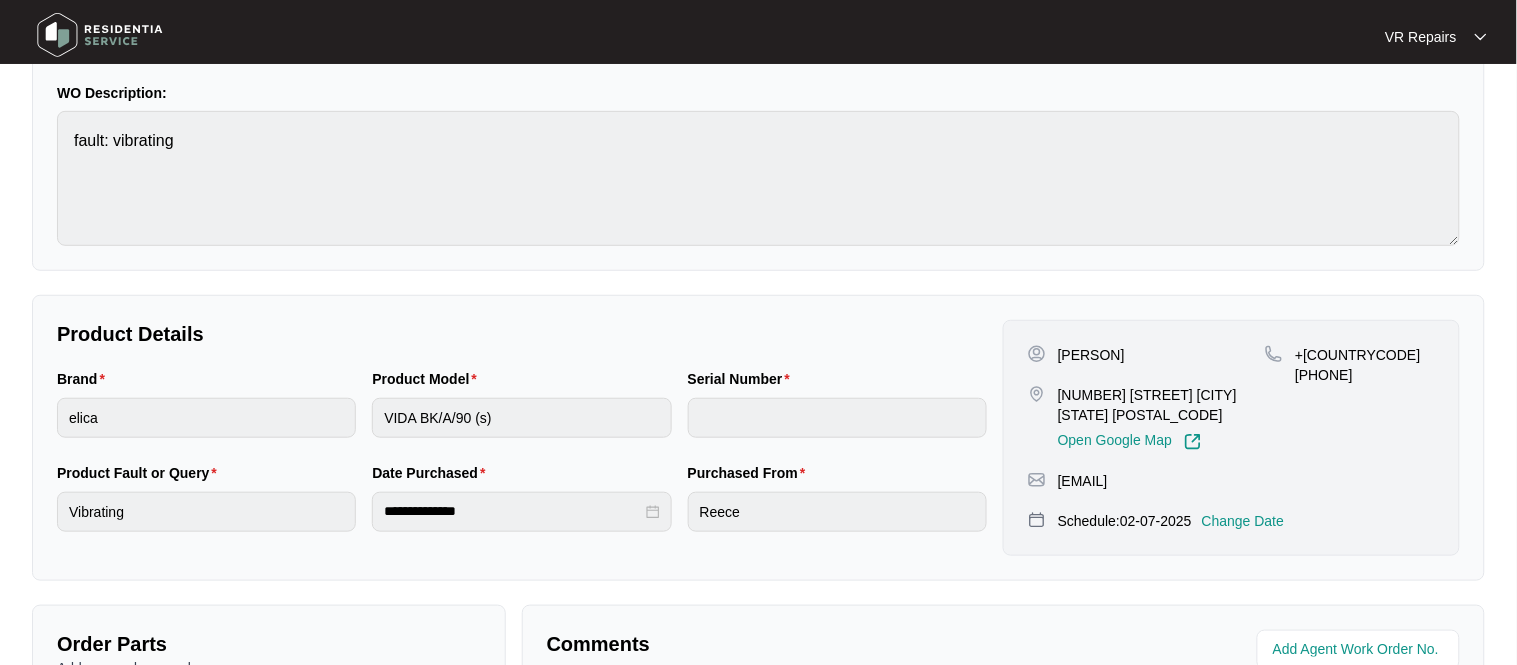 scroll, scrollTop: 662, scrollLeft: 0, axis: vertical 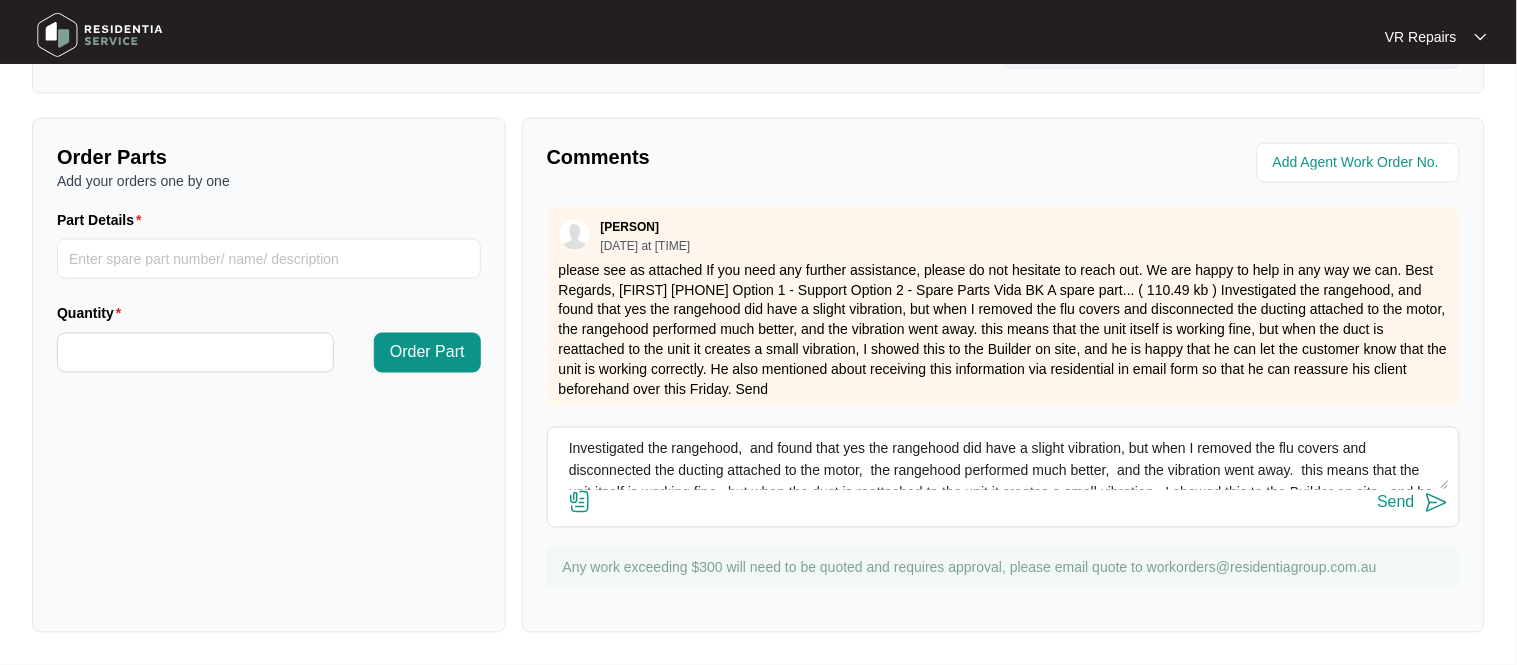 click on "Send" at bounding box center (1413, 503) 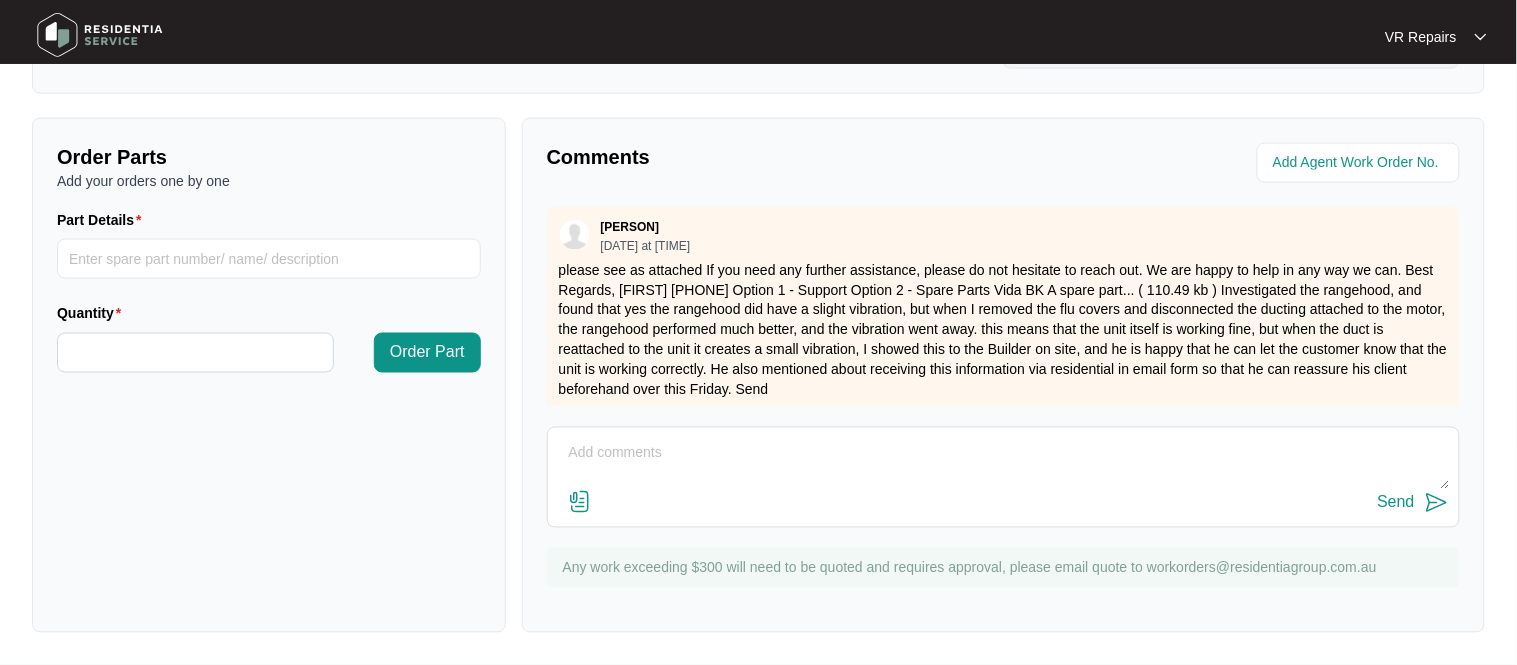 scroll, scrollTop: 0, scrollLeft: 0, axis: both 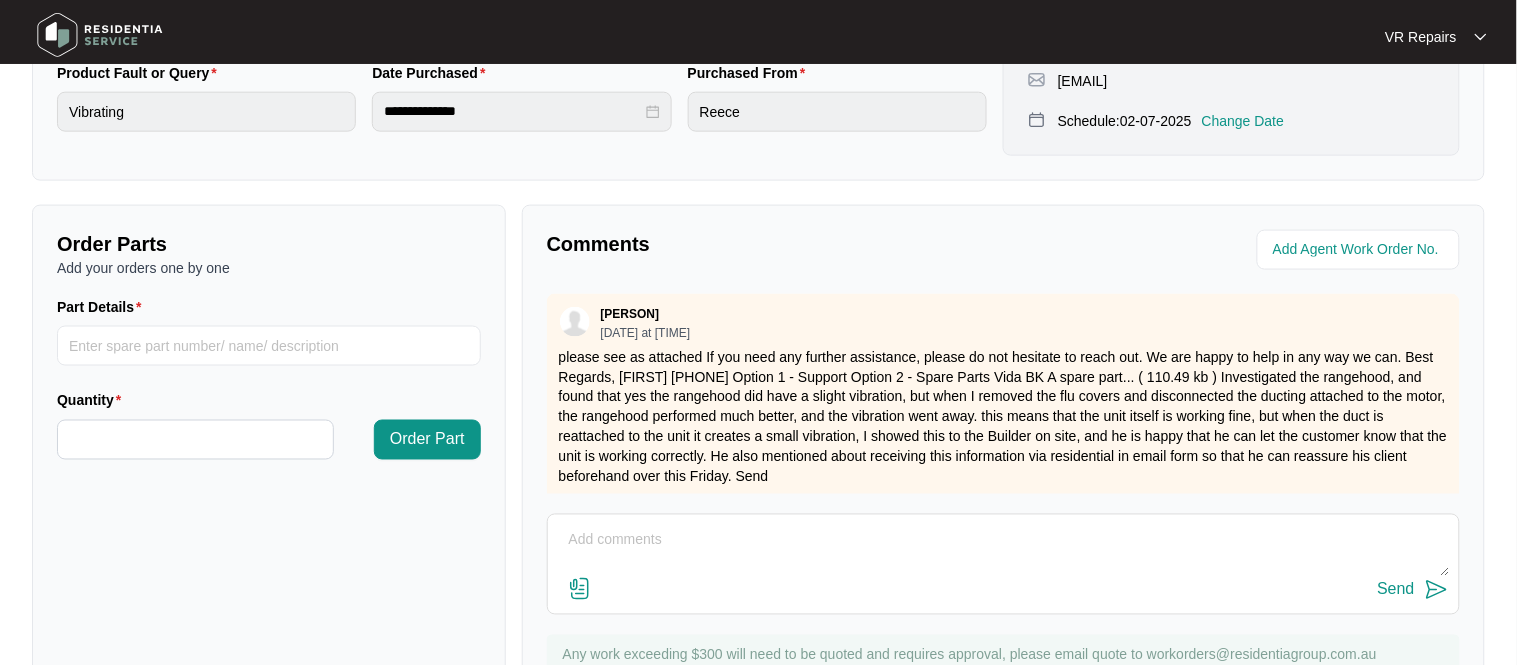 click at bounding box center [1003, 551] 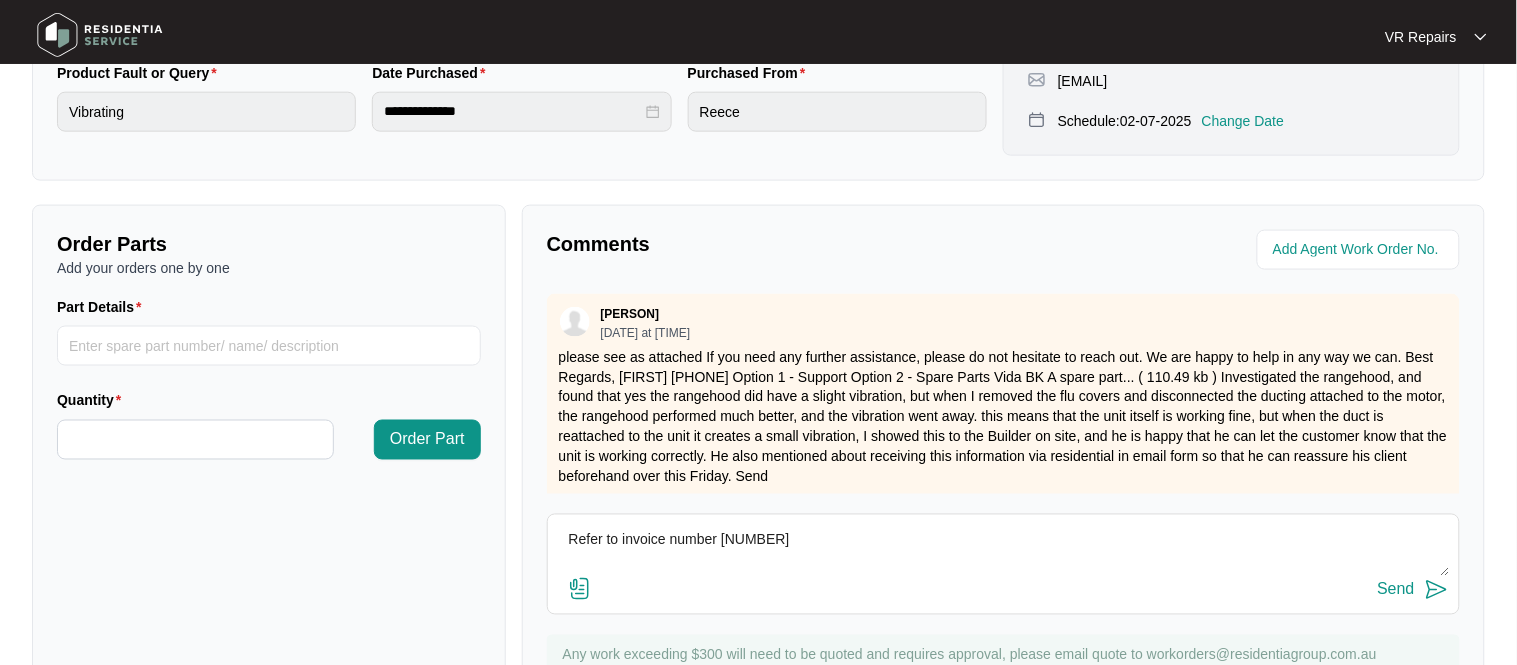 type on "Refer to invoice number [NUMBER]" 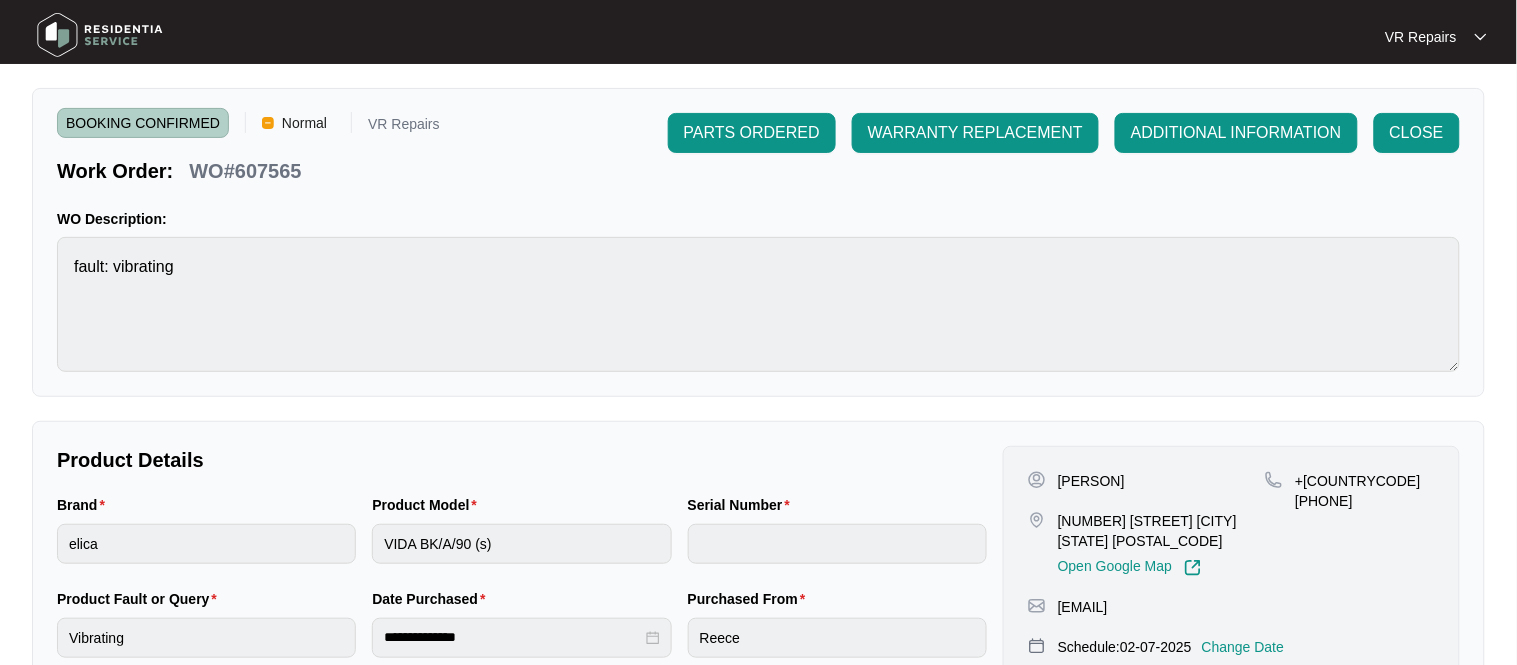 scroll, scrollTop: 0, scrollLeft: 0, axis: both 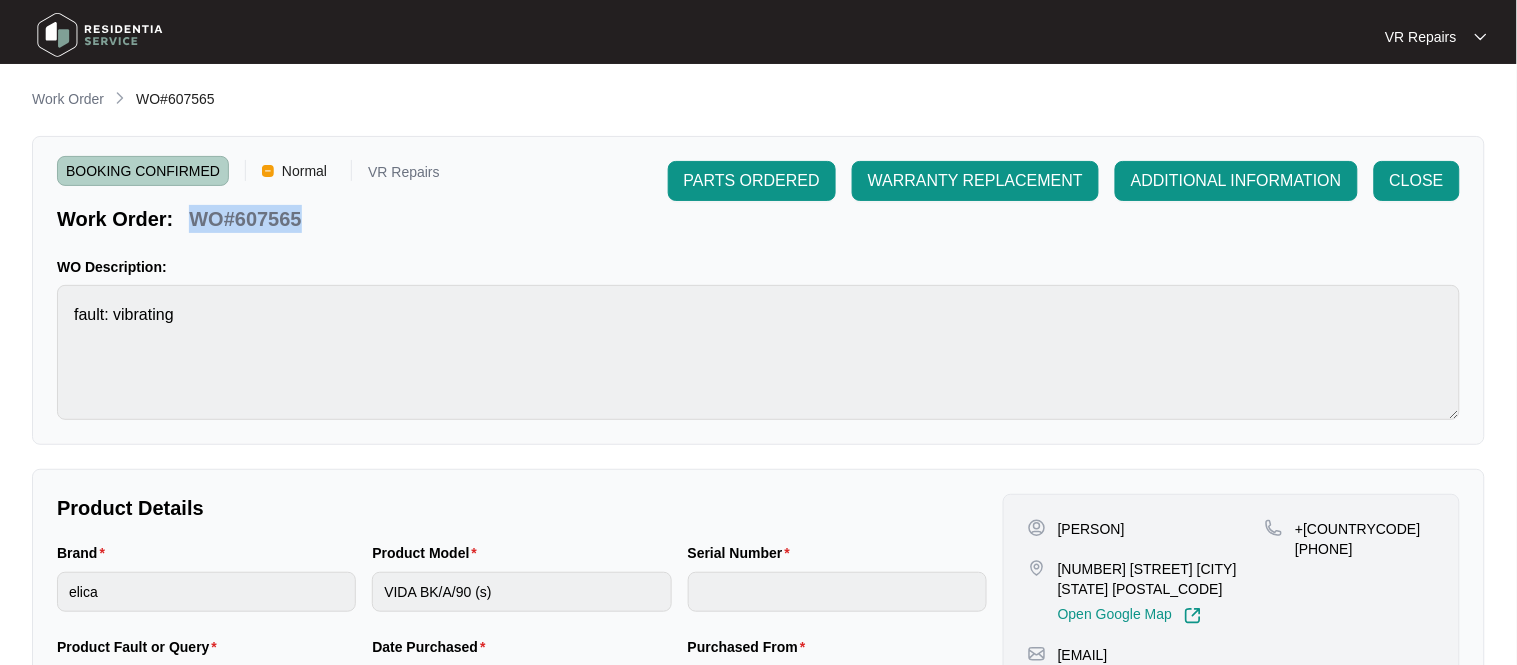 copy on "WO#607565" 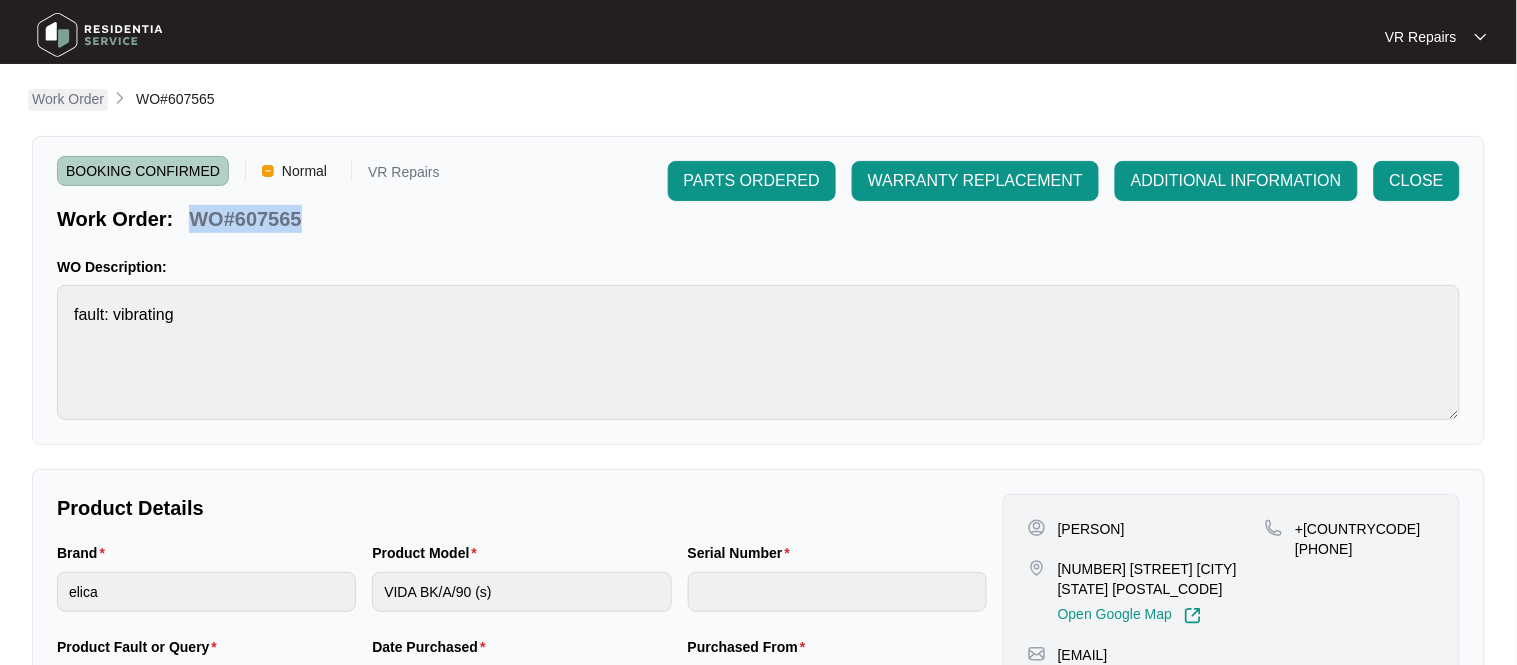 click on "Work Order" at bounding box center [68, 99] 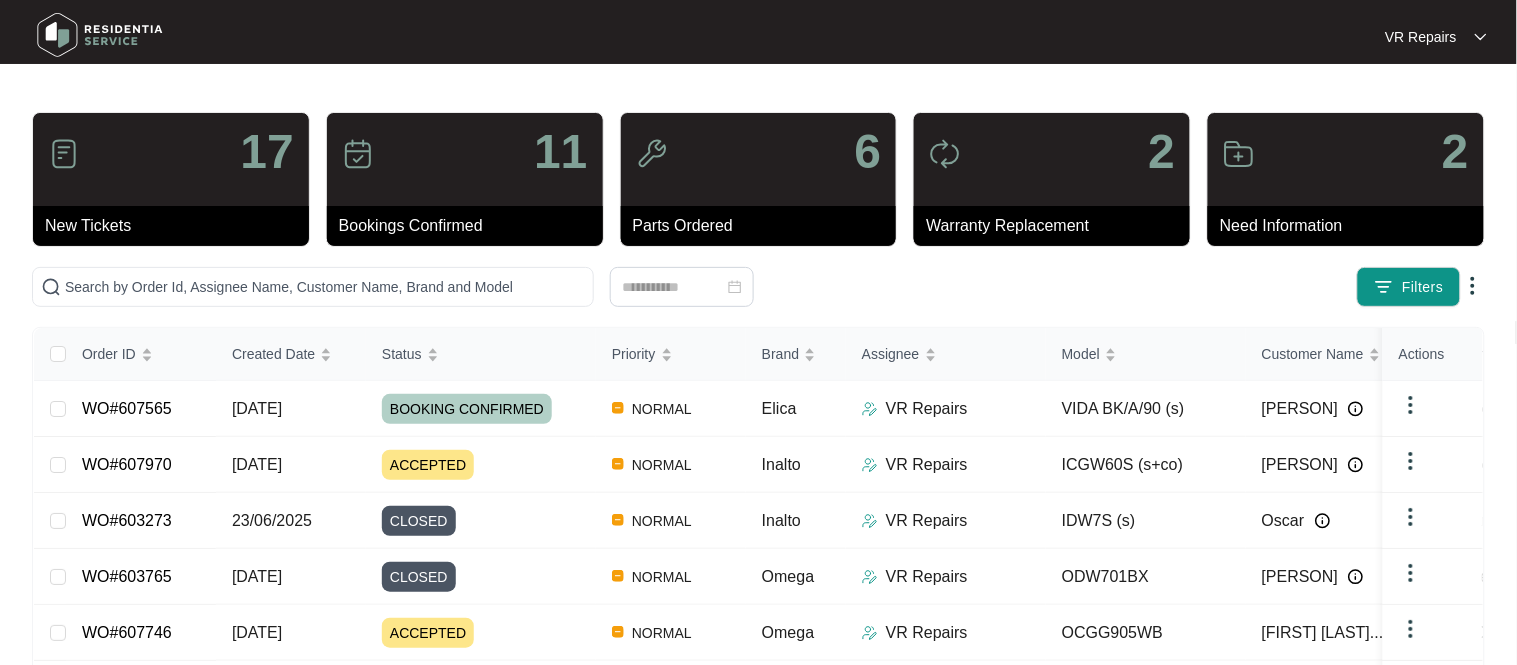 click on "WO#607565" at bounding box center (127, 408) 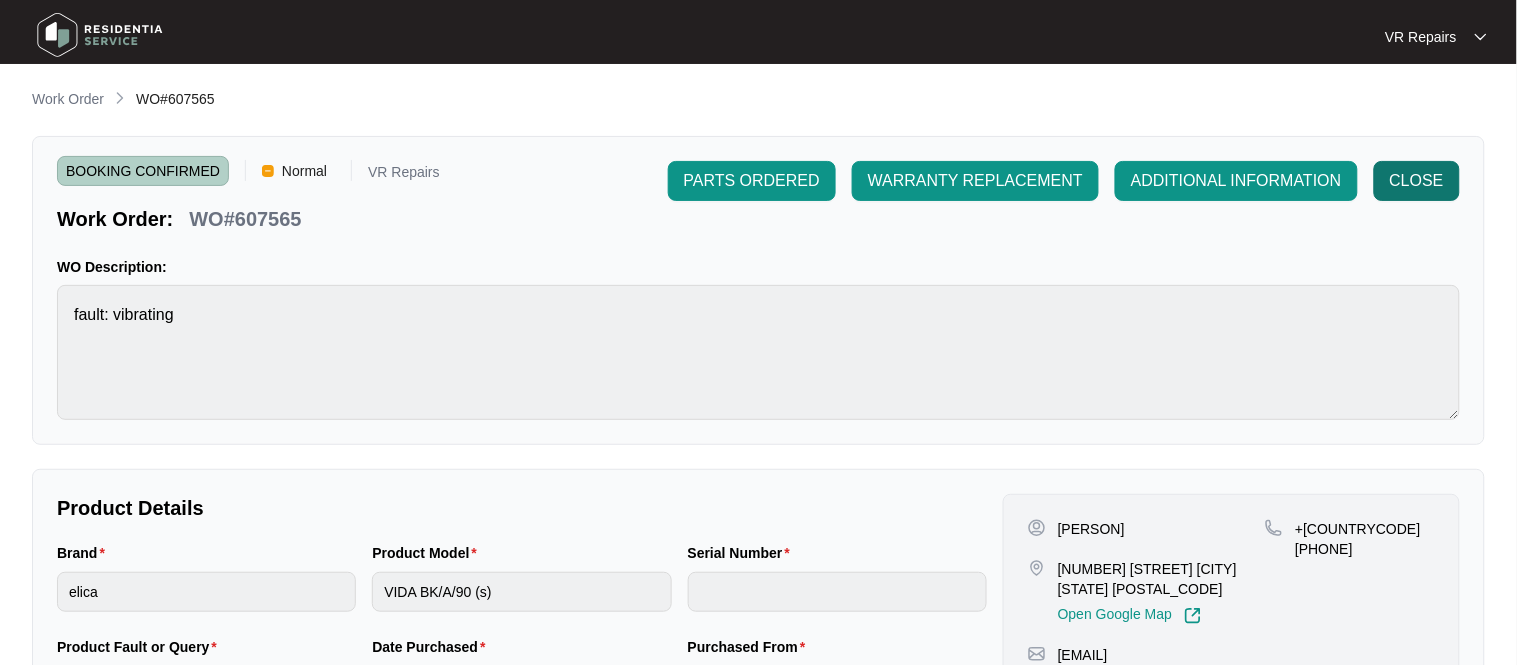 click on "CLOSE" at bounding box center [752, 181] 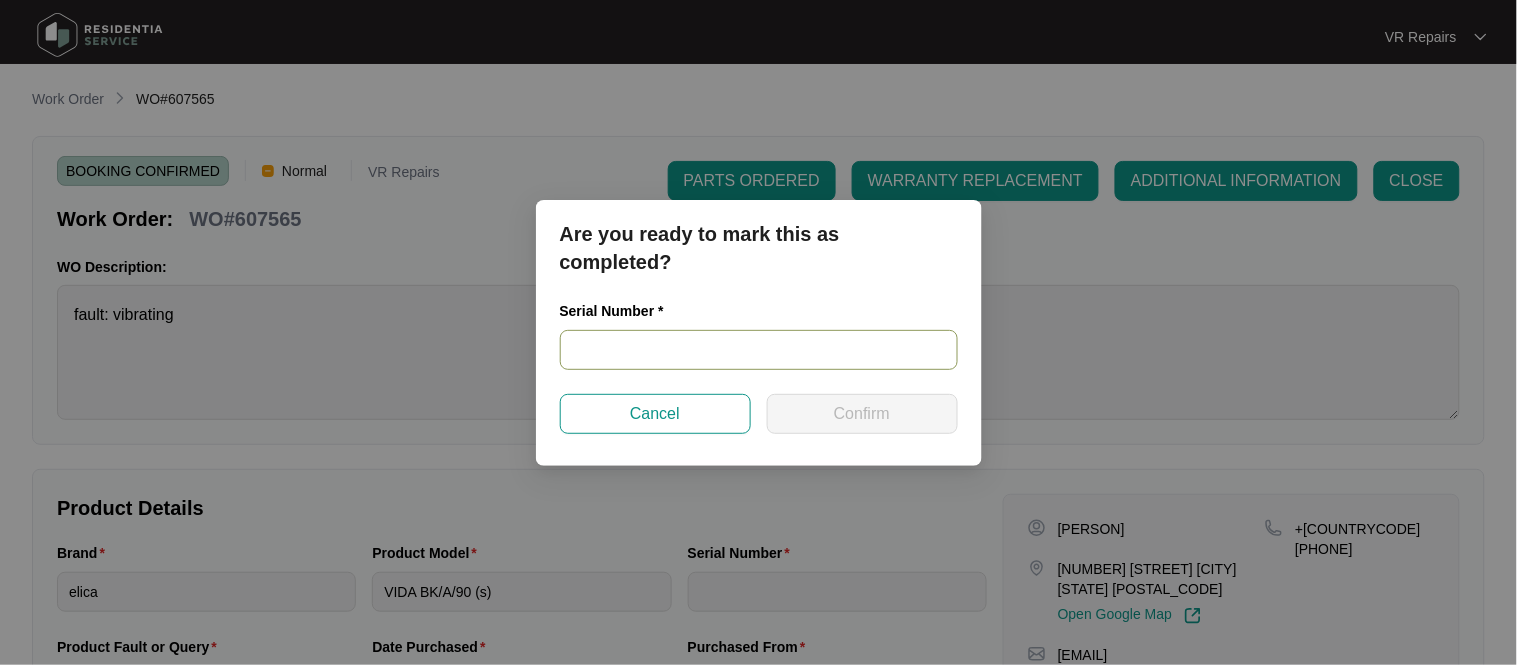 click at bounding box center [759, 350] 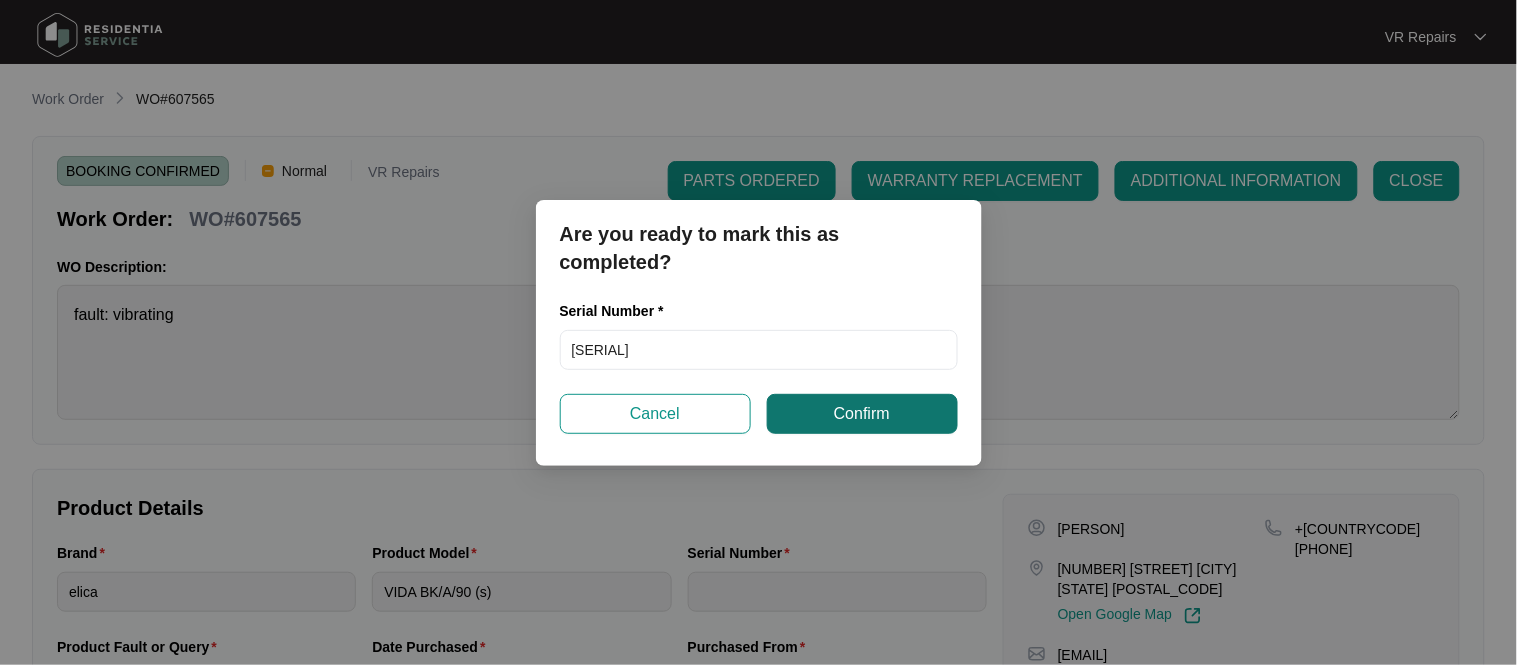 click on "Confirm" at bounding box center (862, 414) 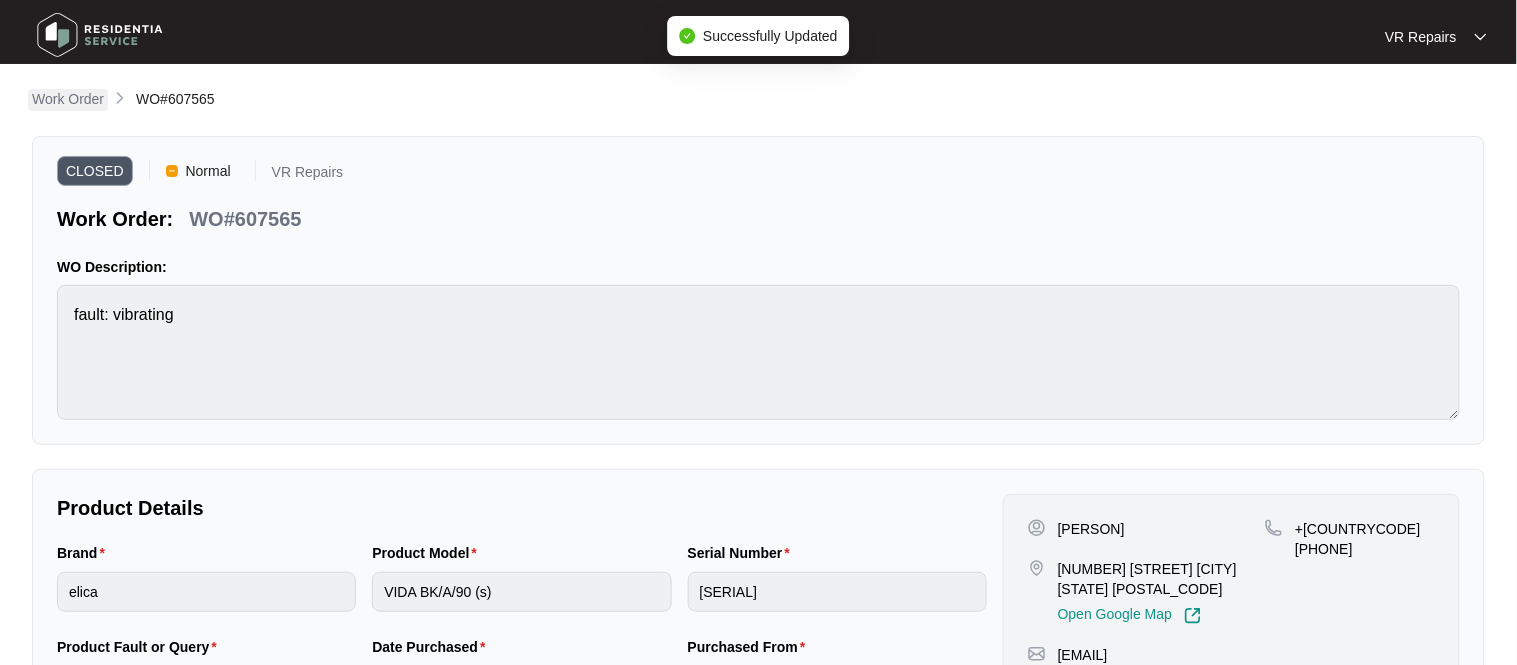 click on "Work Order" at bounding box center [68, 99] 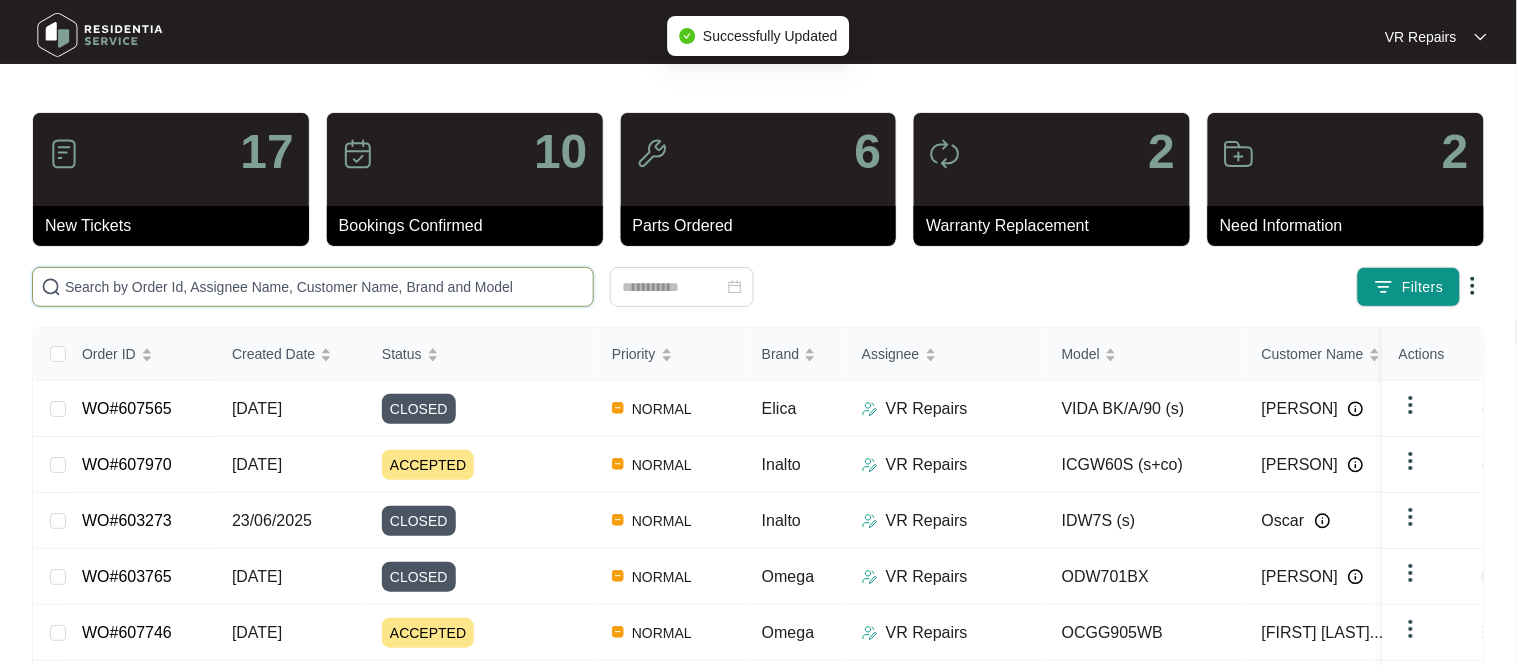 click at bounding box center [325, 287] 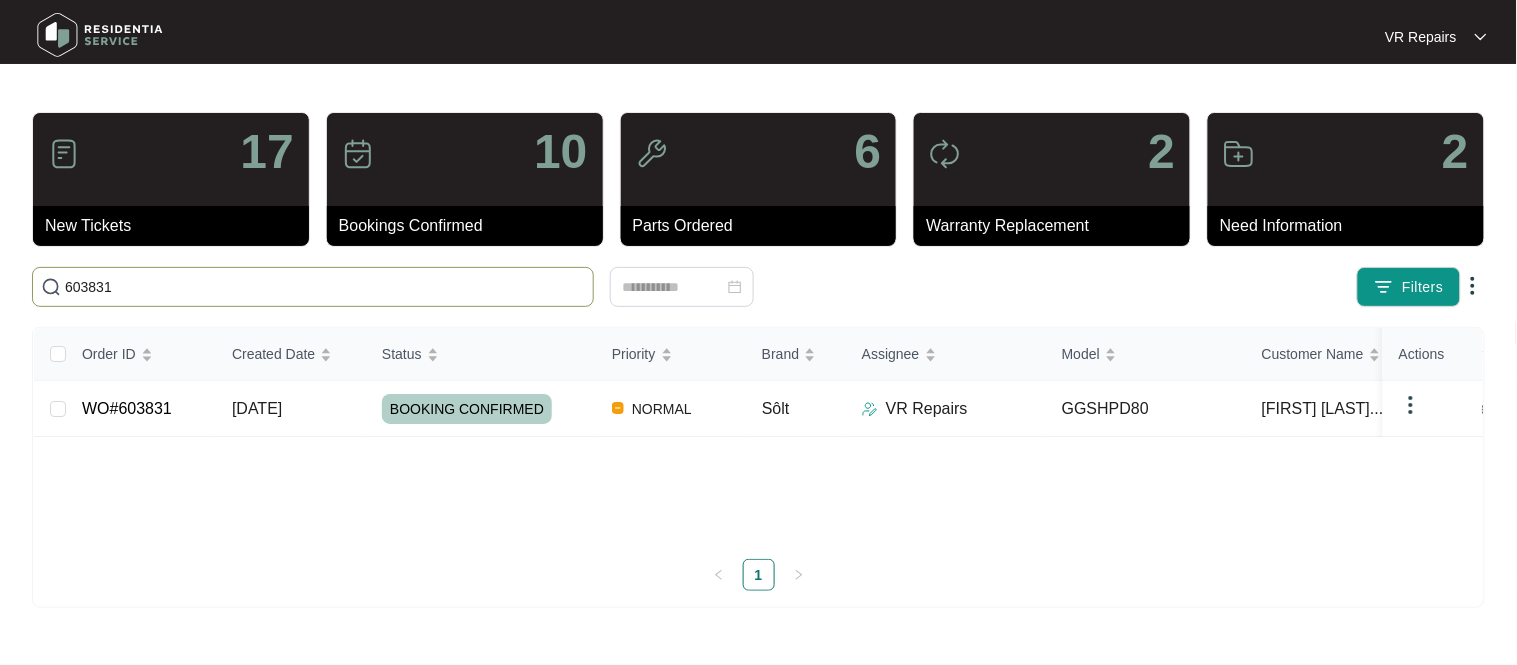 click on "[DATE]" at bounding box center (291, 409) 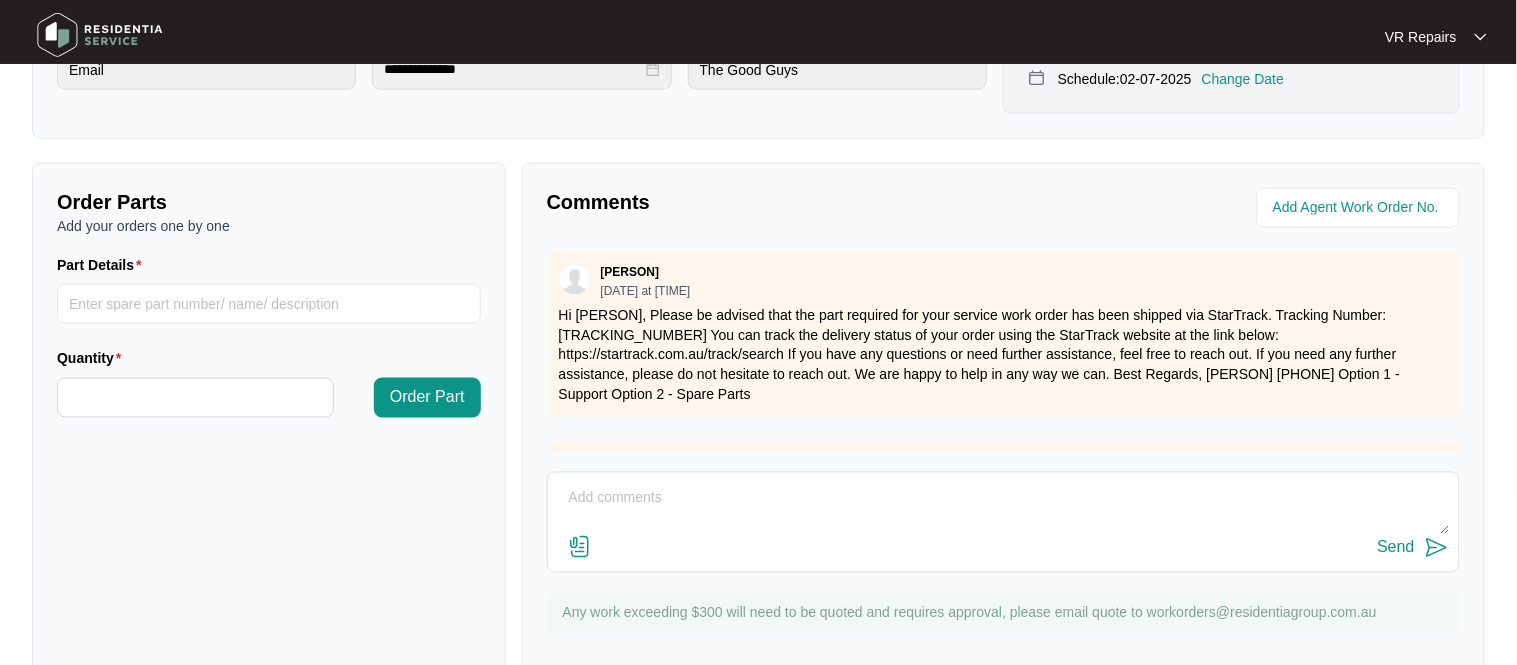 scroll, scrollTop: 621, scrollLeft: 0, axis: vertical 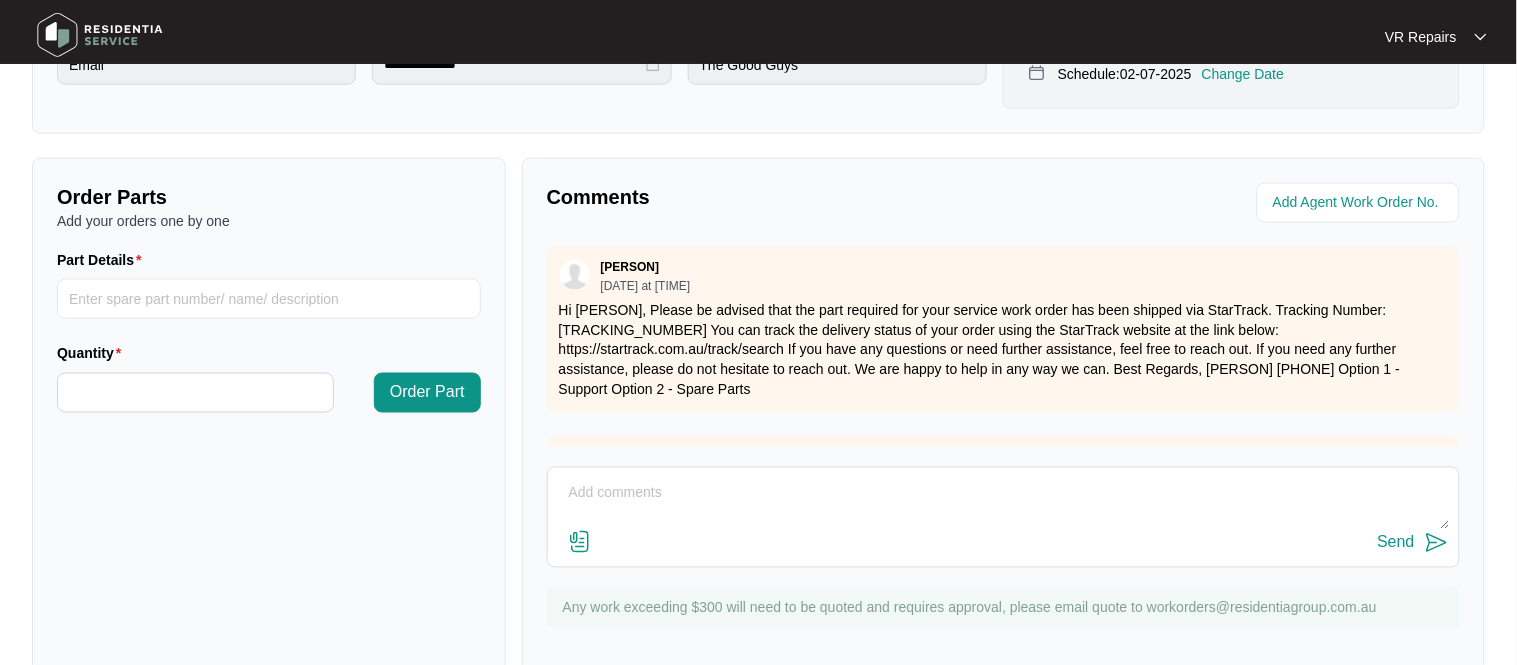 click at bounding box center (1003, 504) 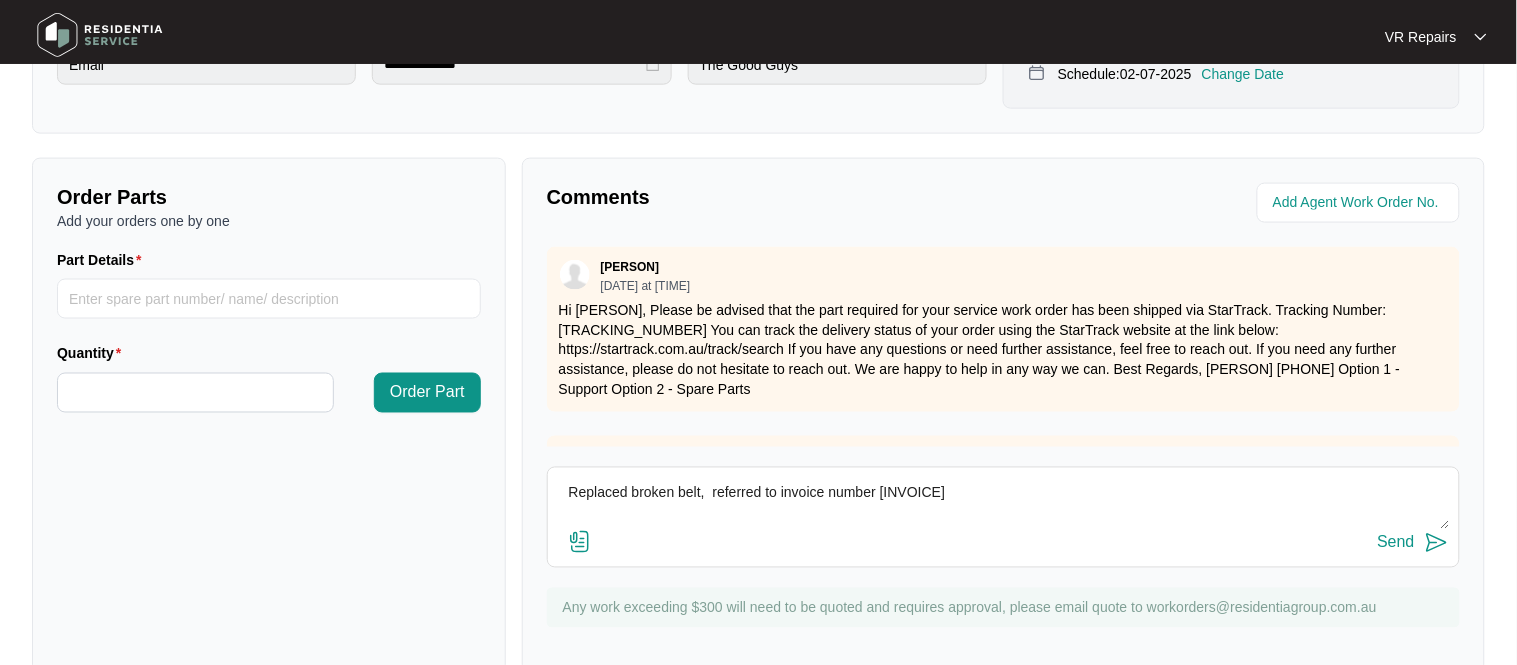 type on "Replaced broken belt,  referred to invoice number [INVOICE]" 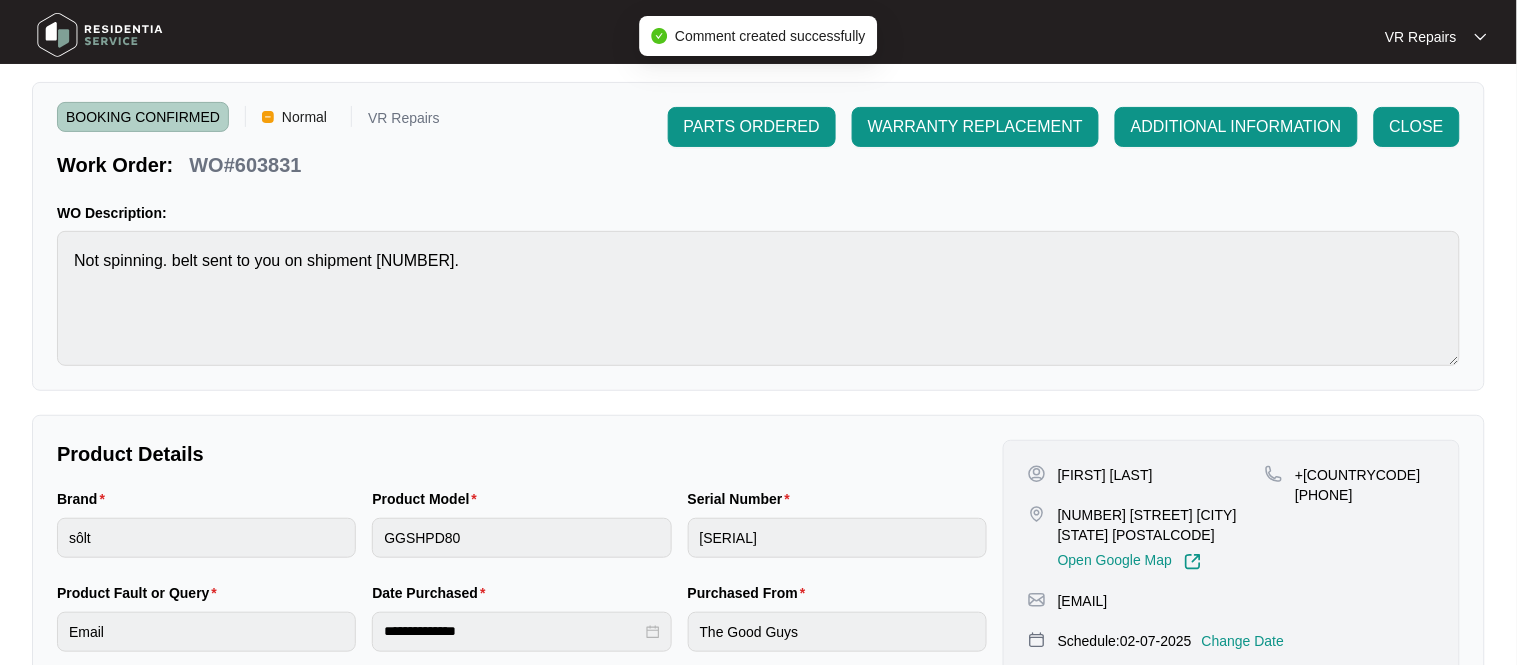 scroll, scrollTop: 0, scrollLeft: 0, axis: both 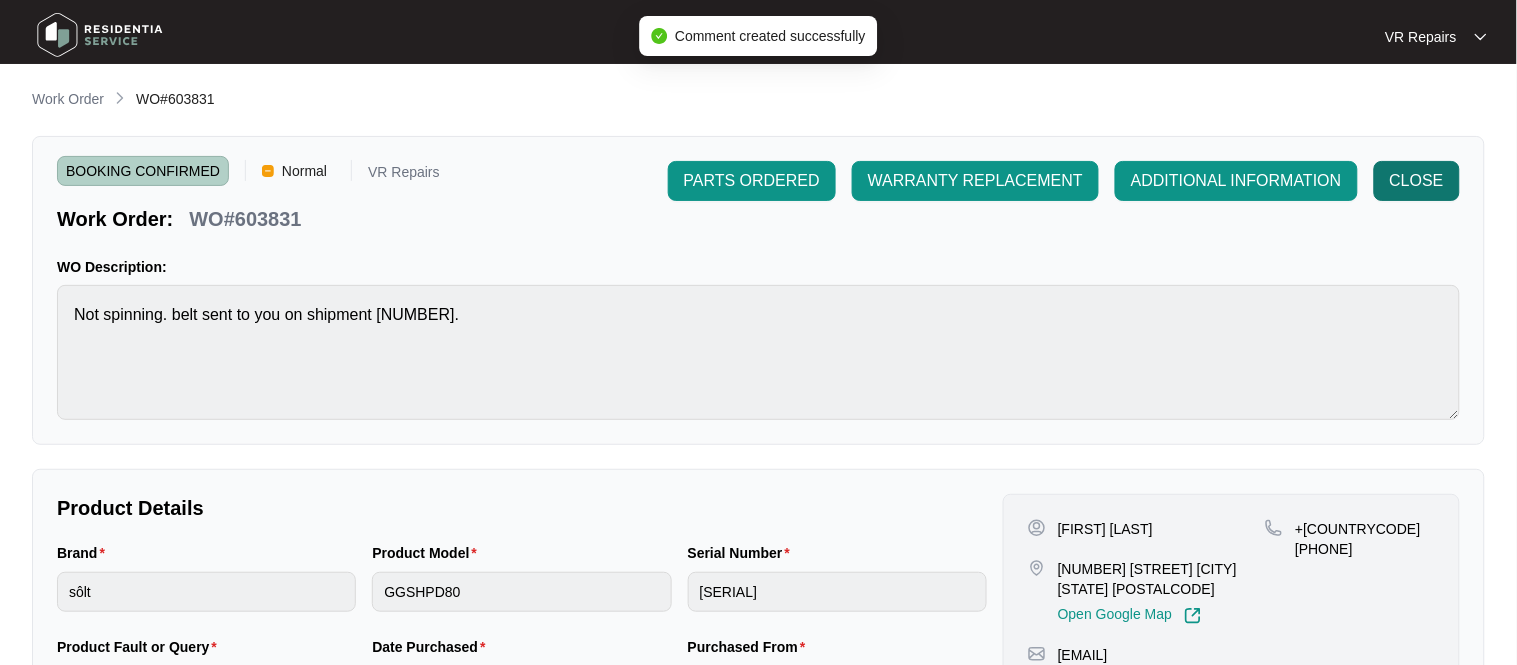 click on "CLOSE" at bounding box center [752, 181] 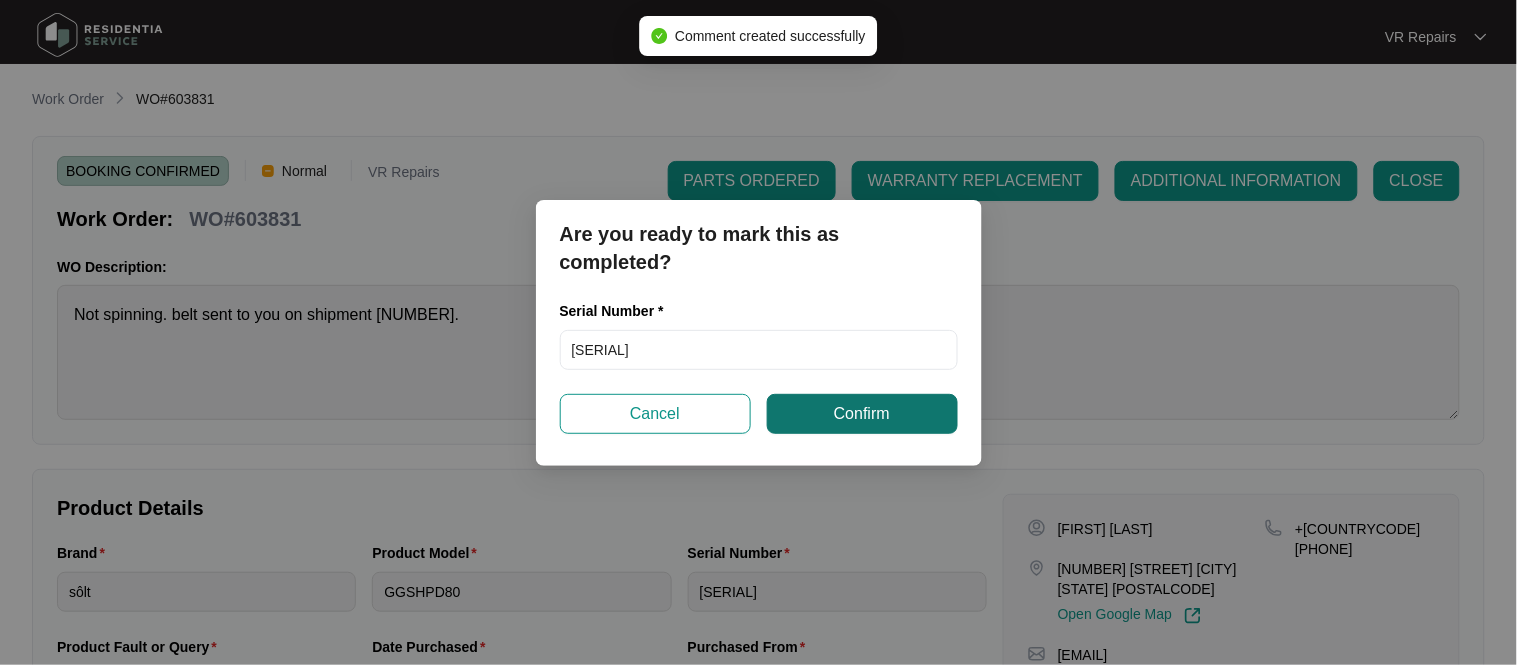 click on "Confirm" at bounding box center (862, 414) 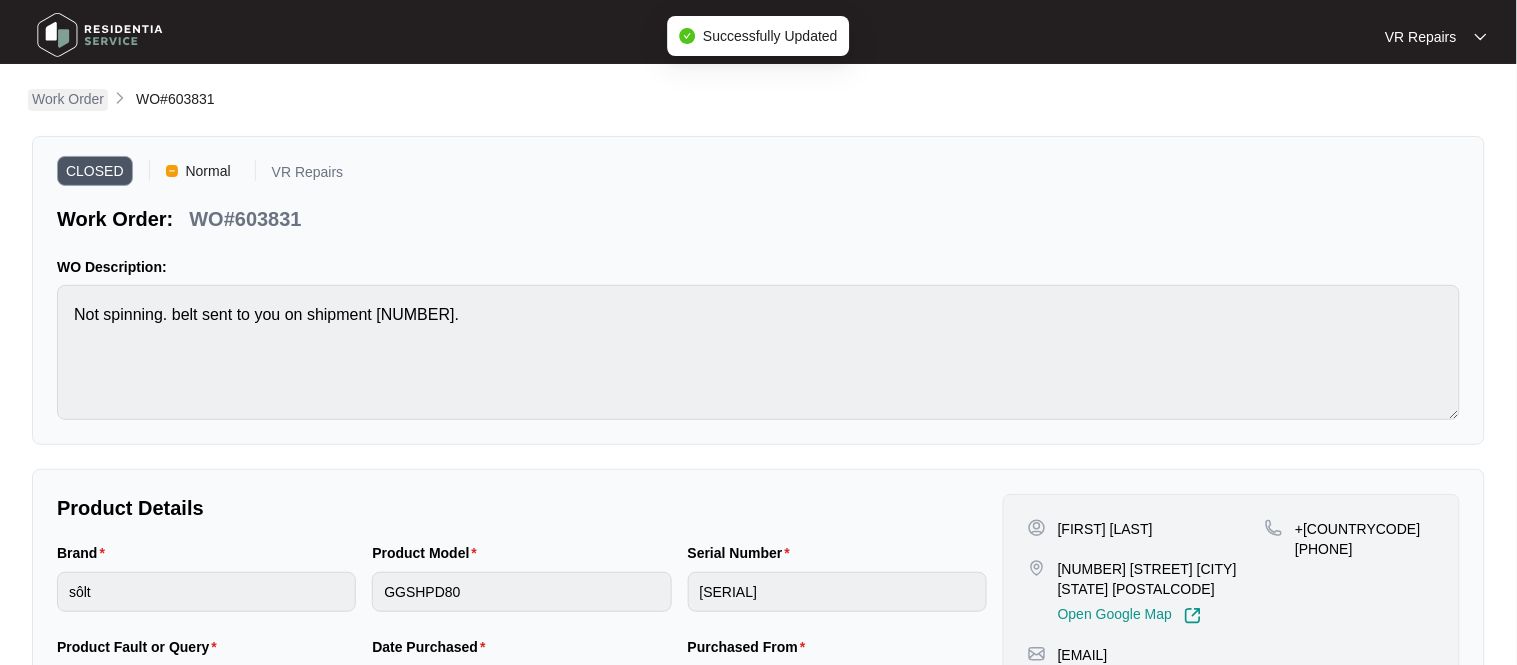 click on "Work Order" at bounding box center (68, 99) 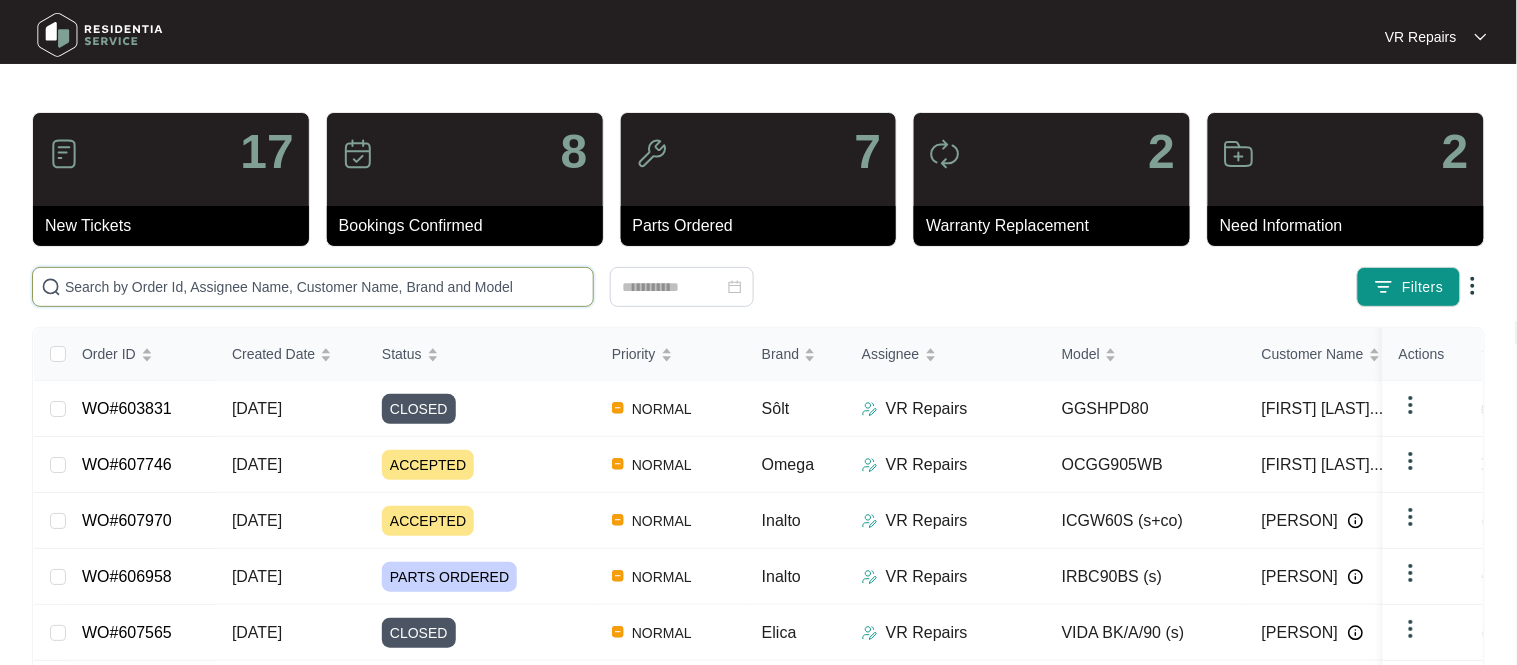 click at bounding box center [325, 287] 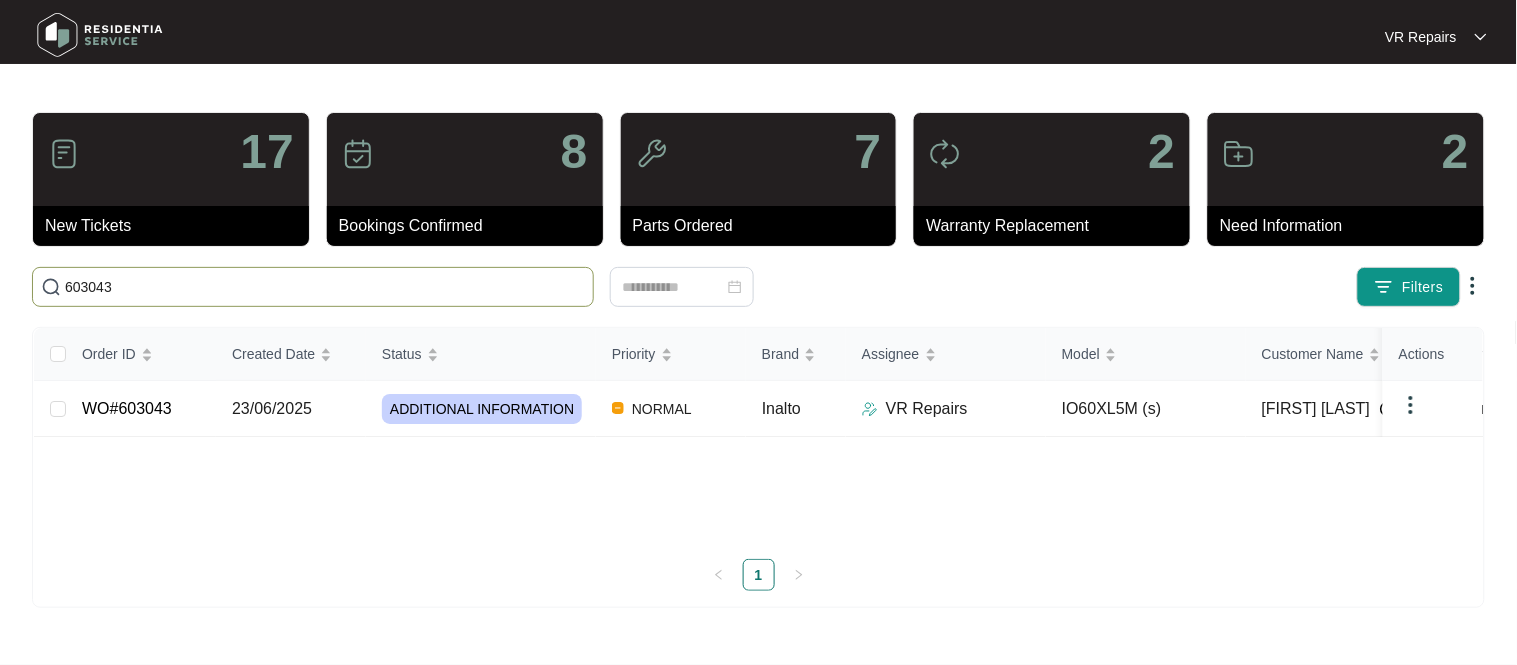 type on "603043" 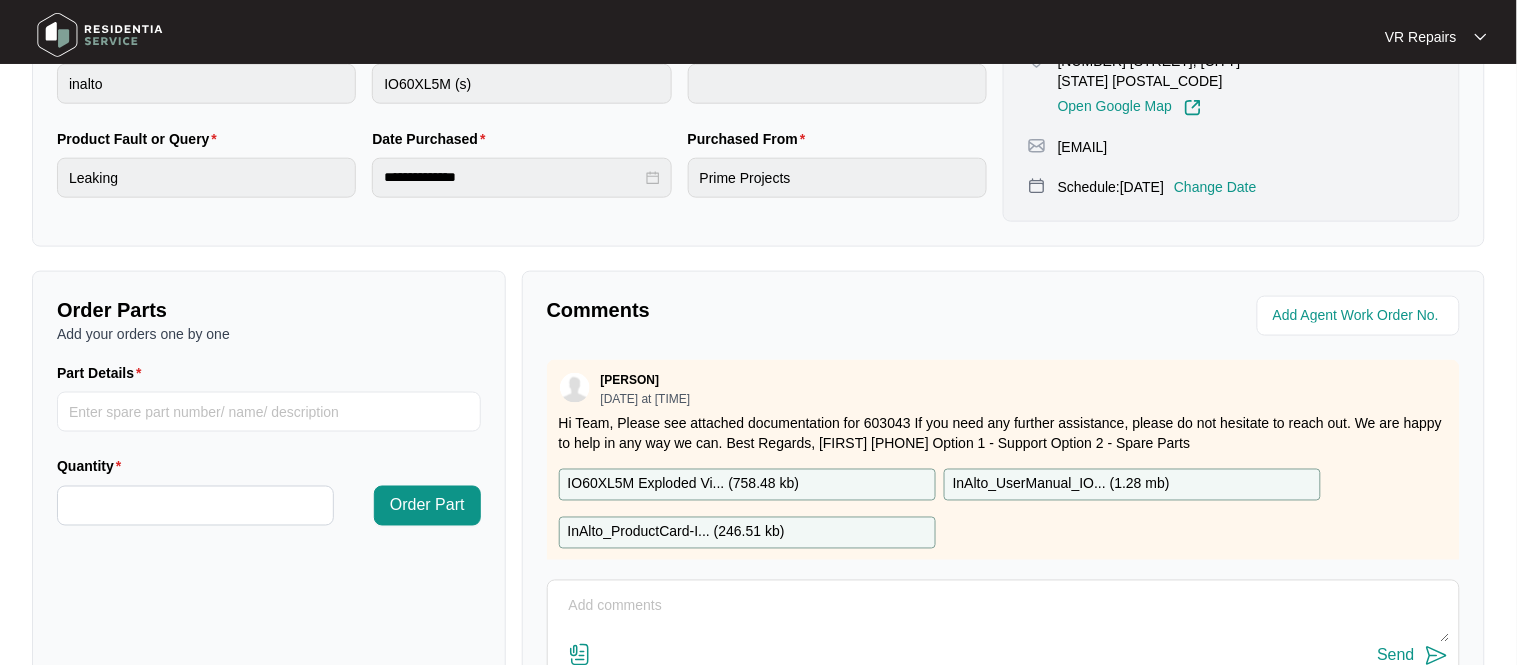 scroll, scrollTop: 510, scrollLeft: 0, axis: vertical 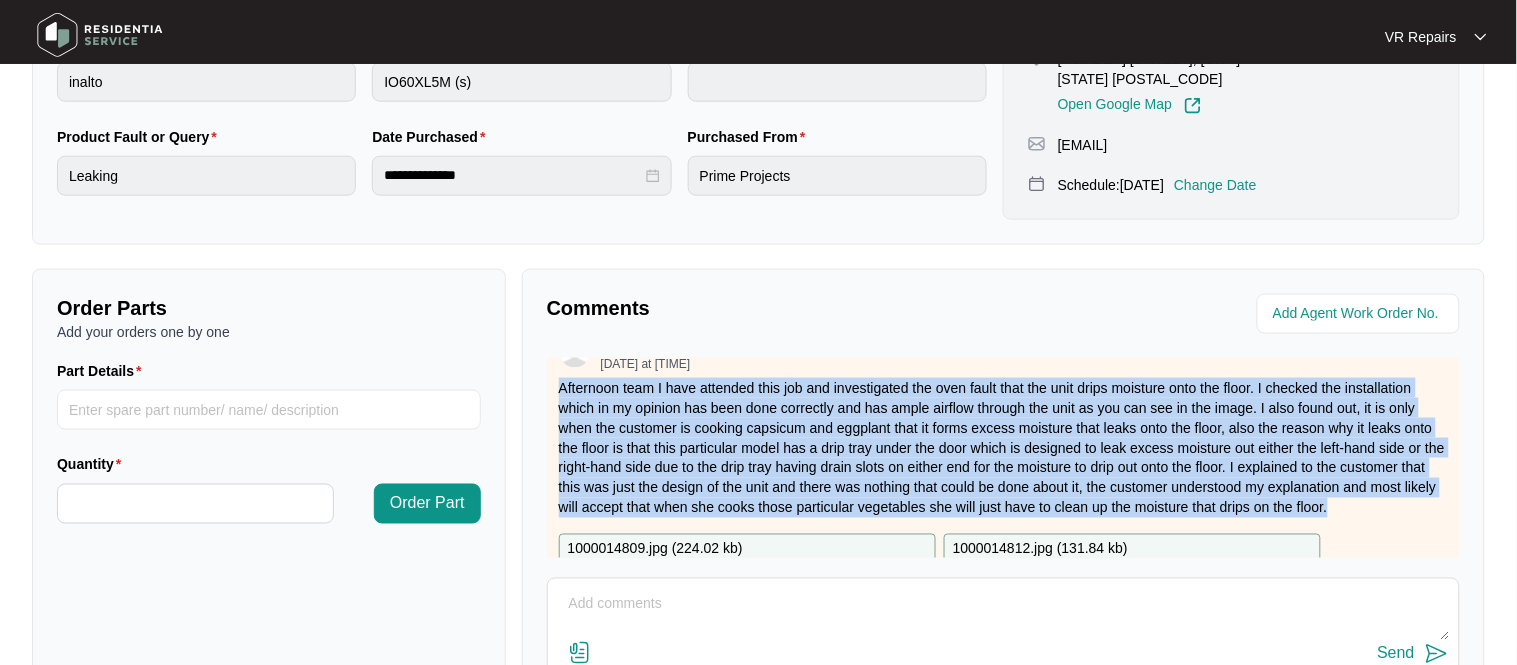 copy on "Afternoon team
I have attended this job and investigated the oven fault that the unit drips moisture onto the floor.
I checked the installation which in my opinion has been done correctly and has ample airflow through the unit as you can see in the image.
I also found out, it is only when the customer is cooking capsicum and eggplant that it forms excess moisture that leaks onto the floor, also the reason why it leaks onto the floor is that this particular model has a drip tray under the door which is designed to leak excess moisture out either the left-hand side or the right-hand side due to the drip tray having drain slots on either end for the moisture to drip out onto the floor. I explained to the customer that this was just the design of the unit and there was nothing that could be done about it, the customer understood my explanation and most likely will accept that when she cooks those particular vegetables she will just have to clean up the moisture that drips on the floor." 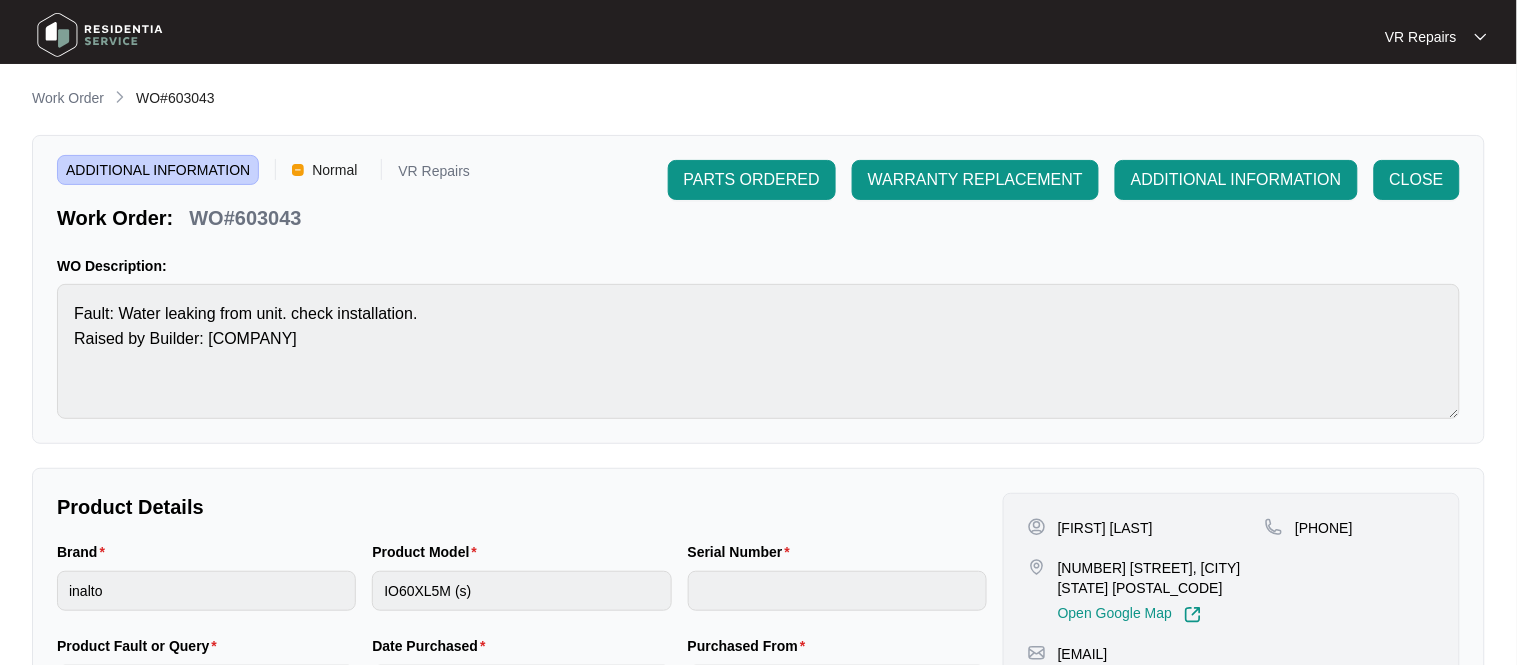 scroll, scrollTop: 0, scrollLeft: 0, axis: both 